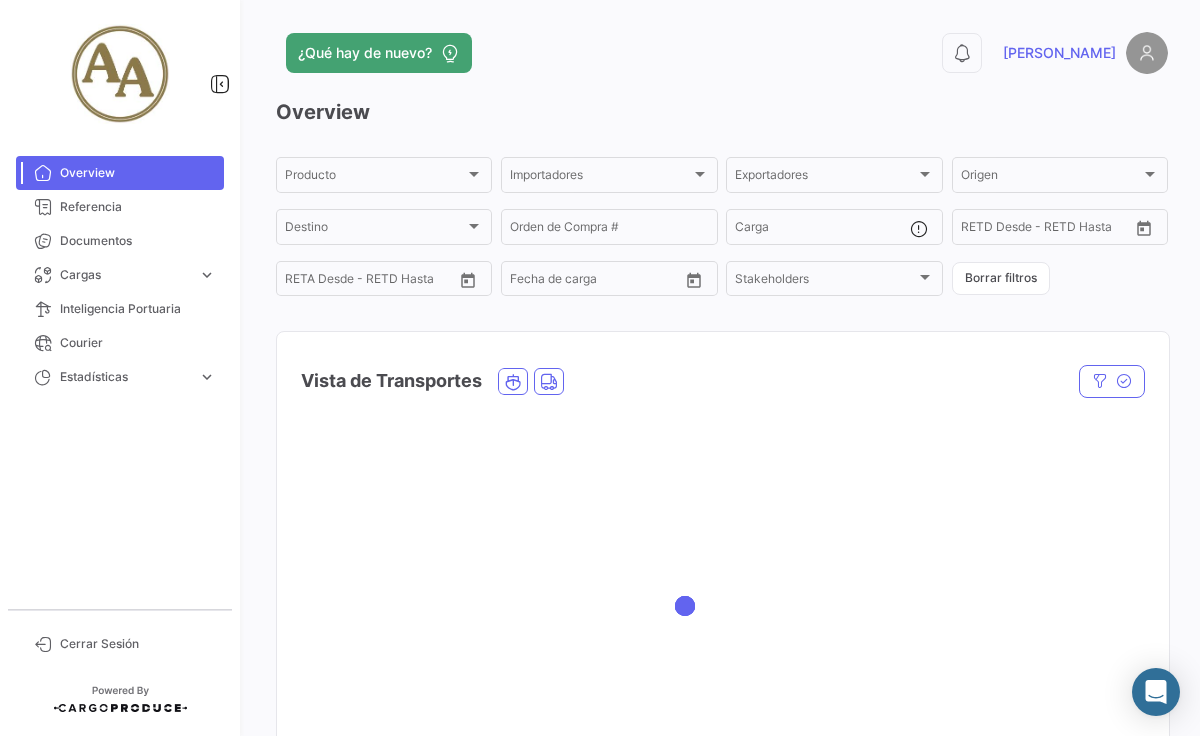 scroll, scrollTop: 0, scrollLeft: 0, axis: both 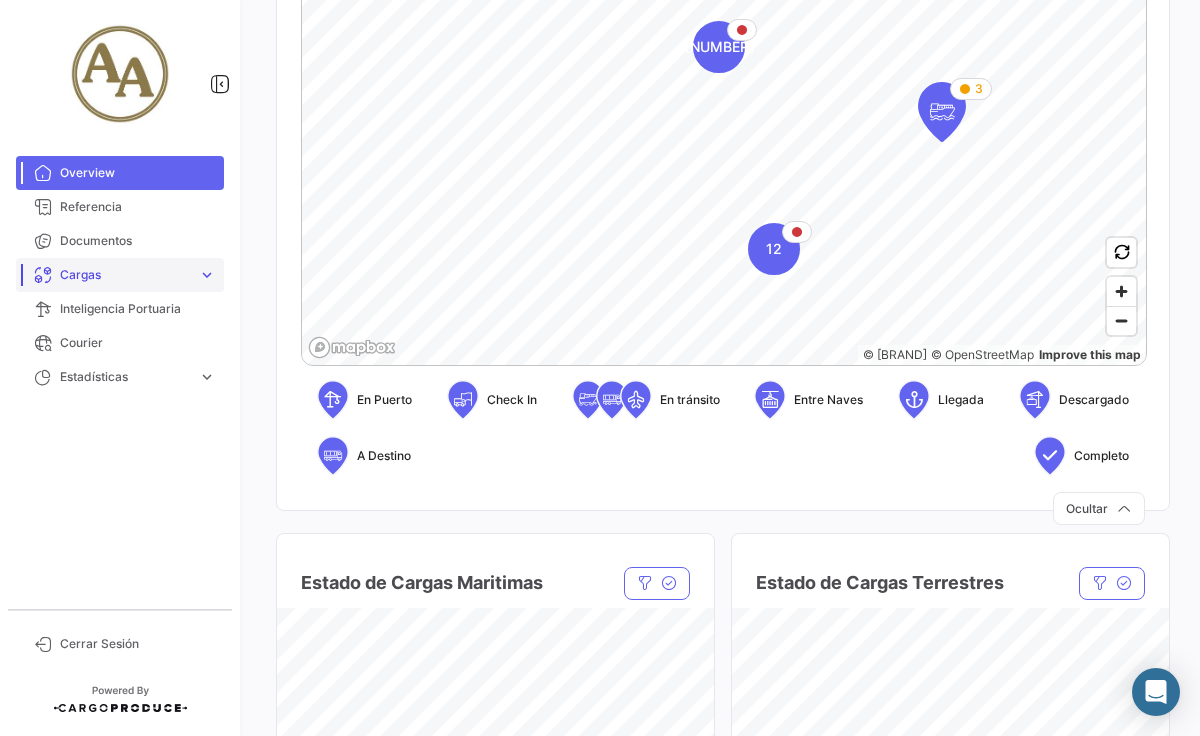 click at bounding box center (125, 275) 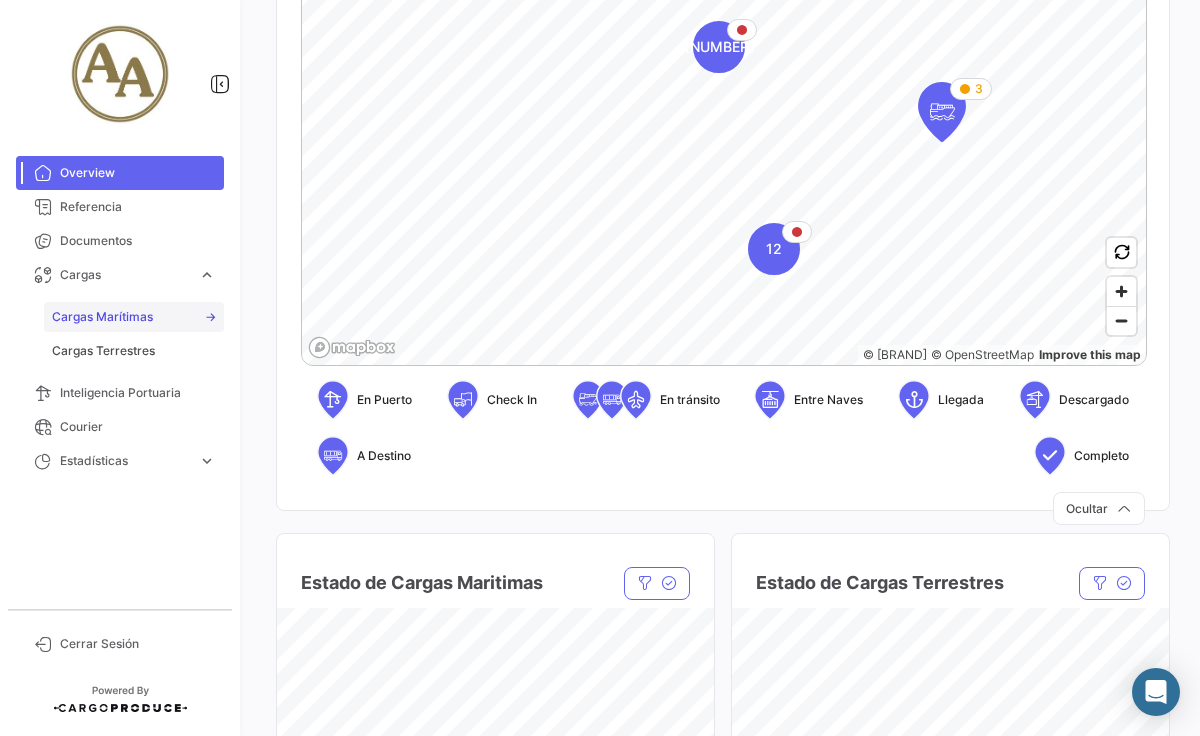 click on "Cargas Marítimas" at bounding box center (102, 317) 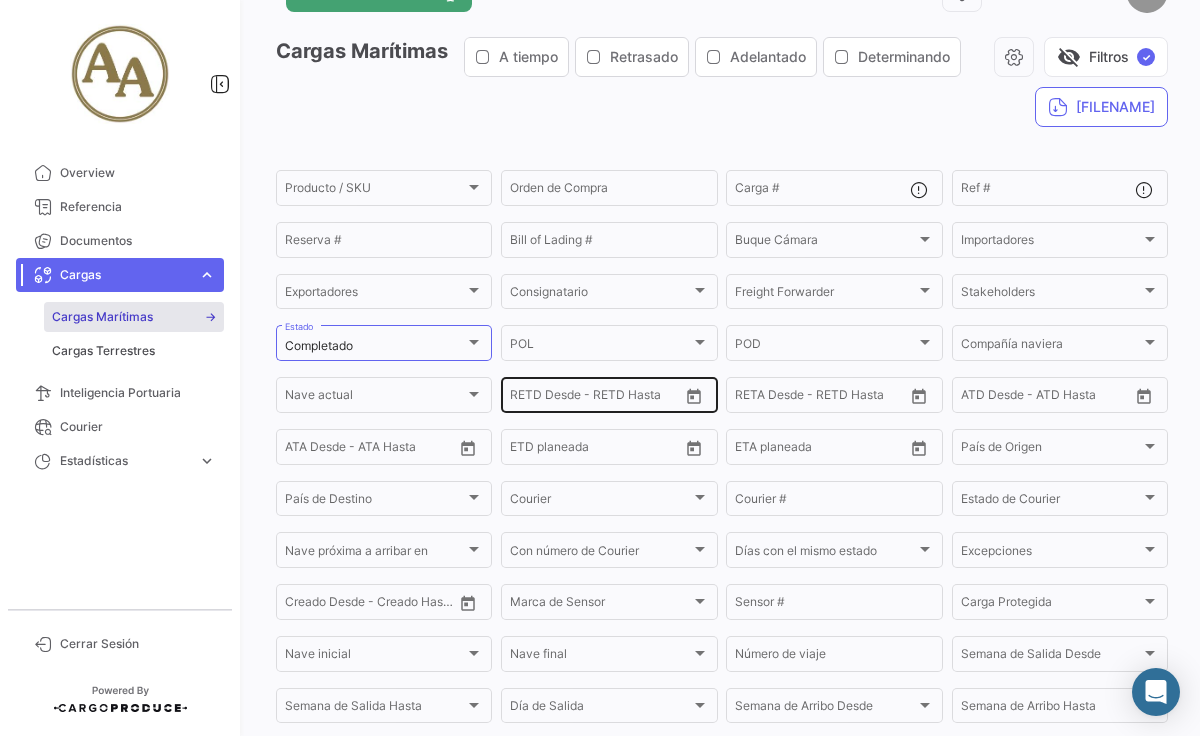 scroll, scrollTop: 53, scrollLeft: 0, axis: vertical 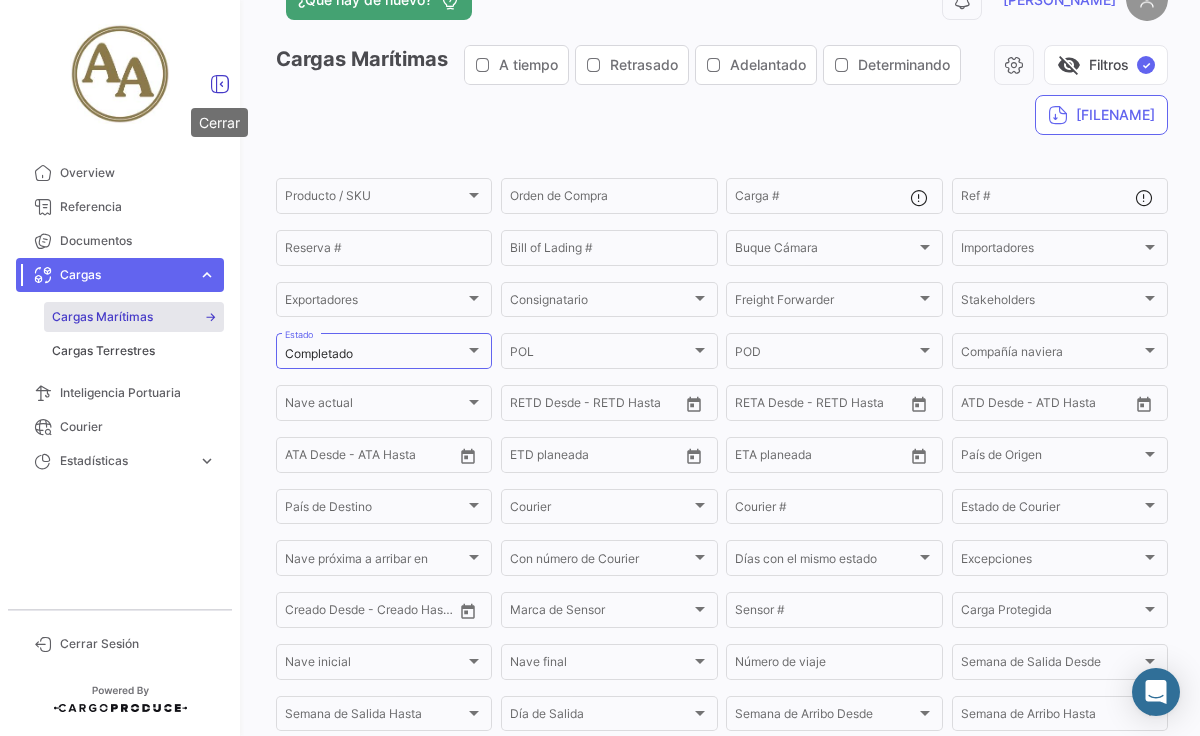 click at bounding box center (220, 84) 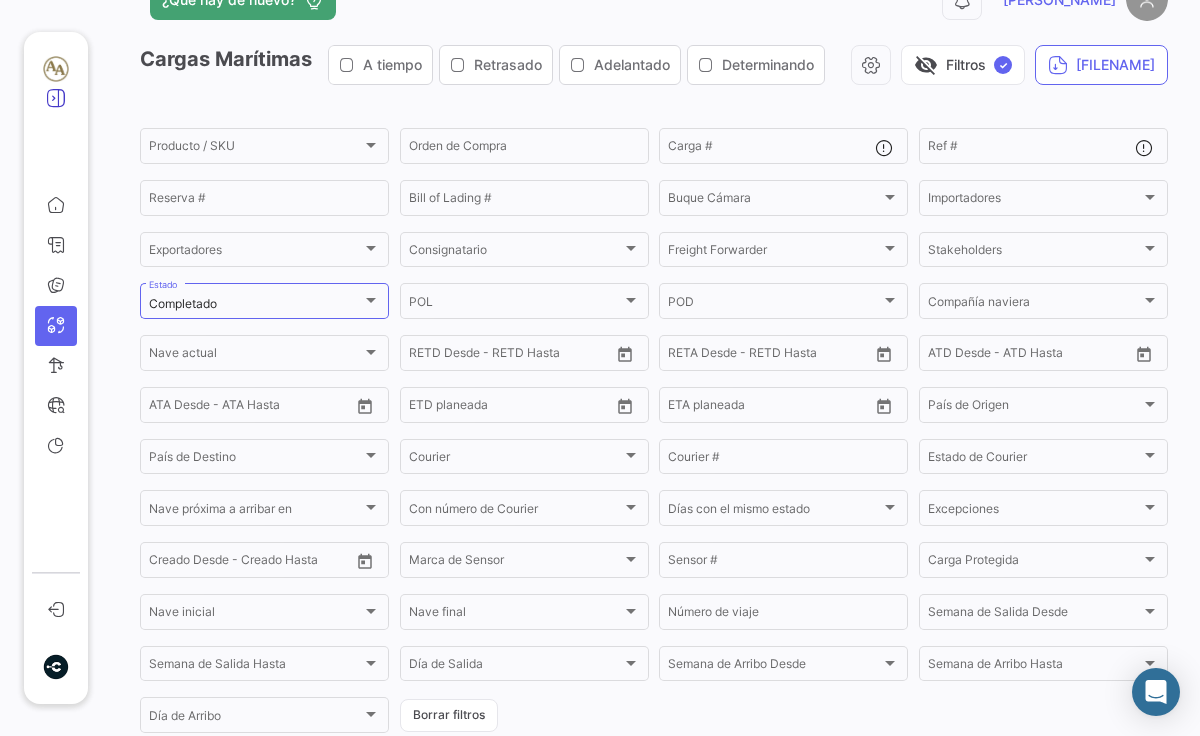 click at bounding box center [56, 98] 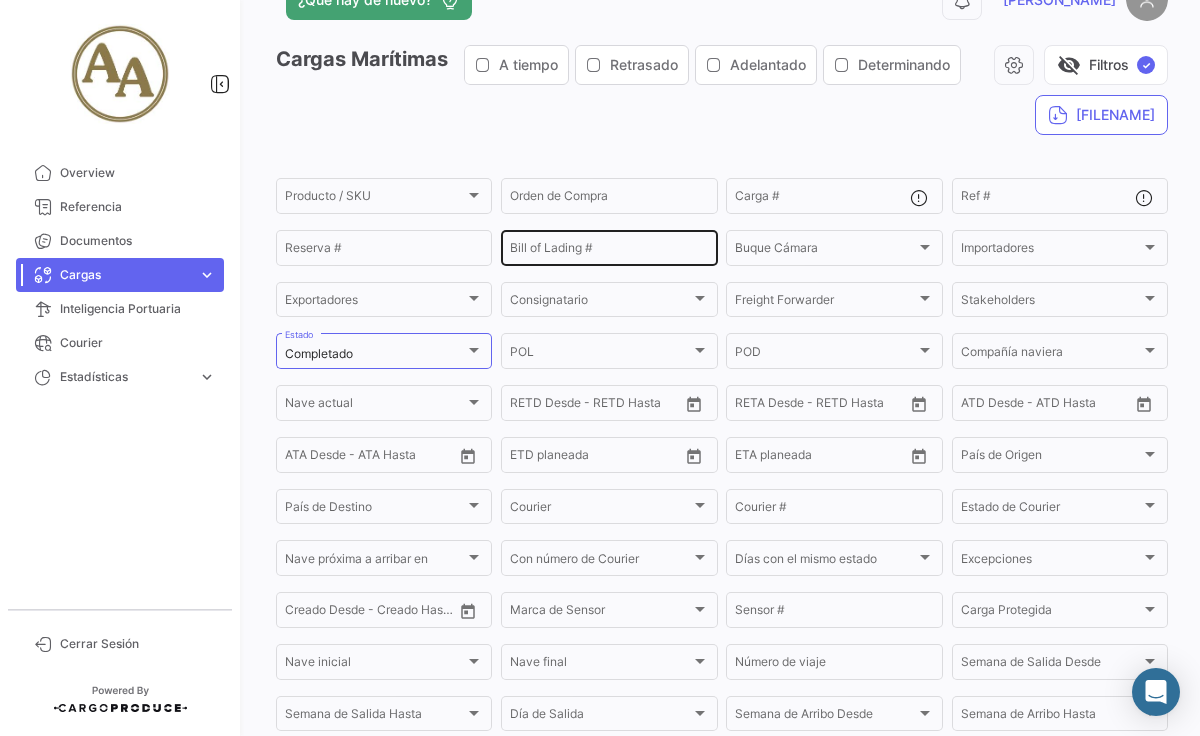 scroll, scrollTop: 0, scrollLeft: 0, axis: both 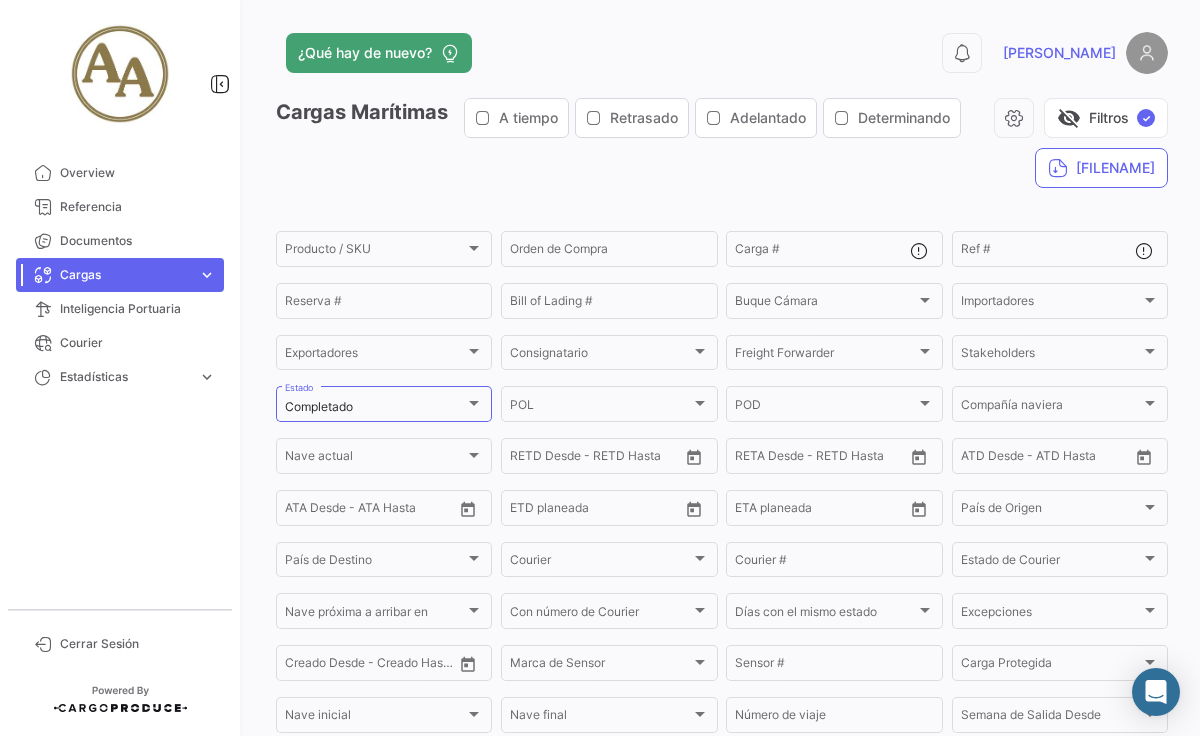 click on "[PERSON_NAME]" 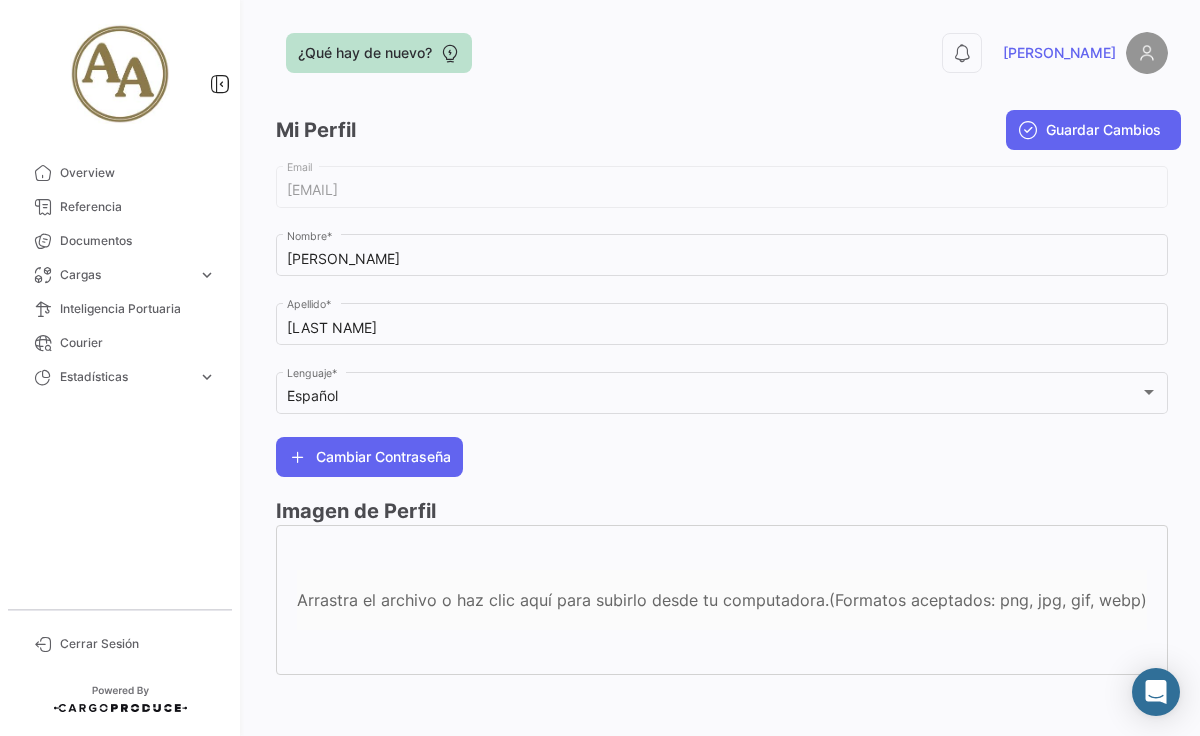 click on "¿Qué hay de nuevo?" 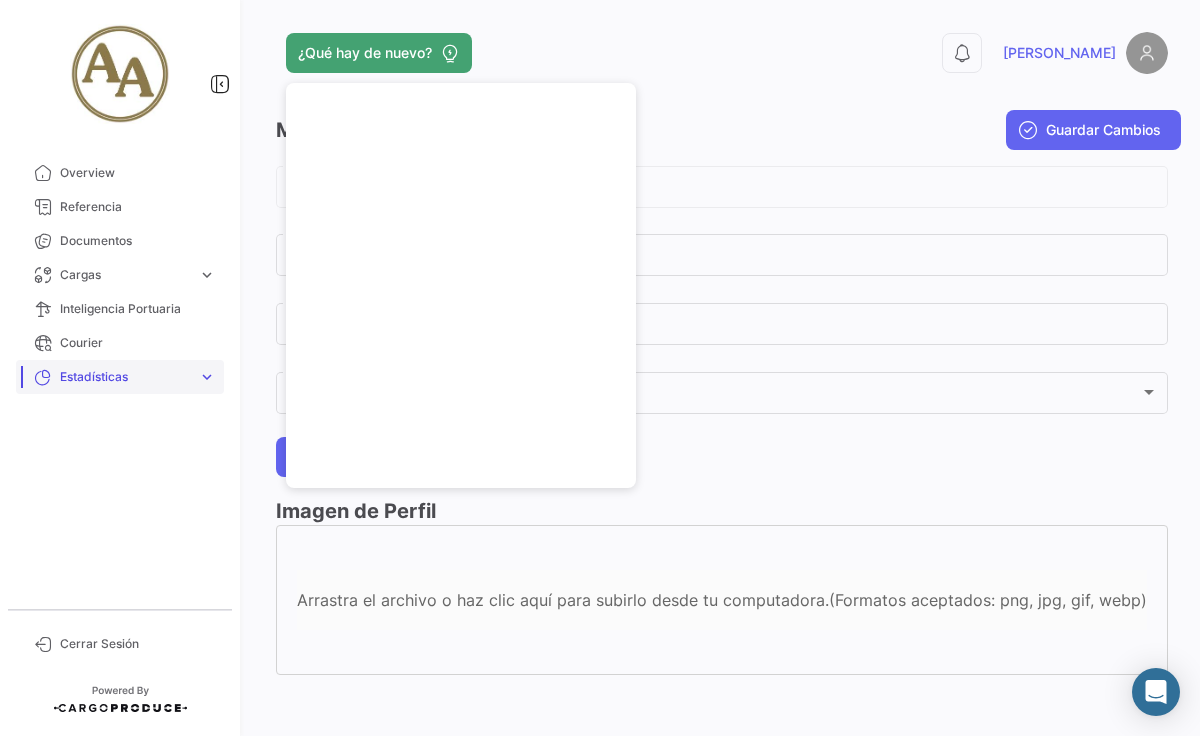 click on "Estadísticas   expand_more" at bounding box center (120, 377) 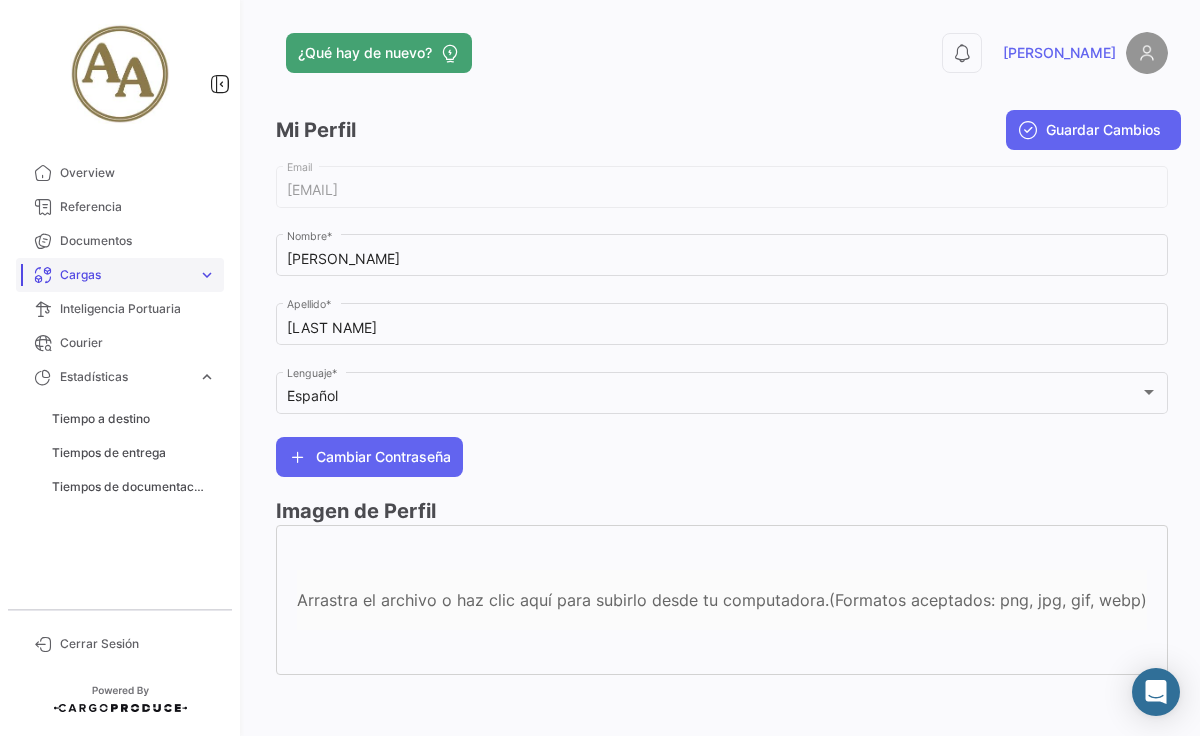 click at bounding box center [125, 275] 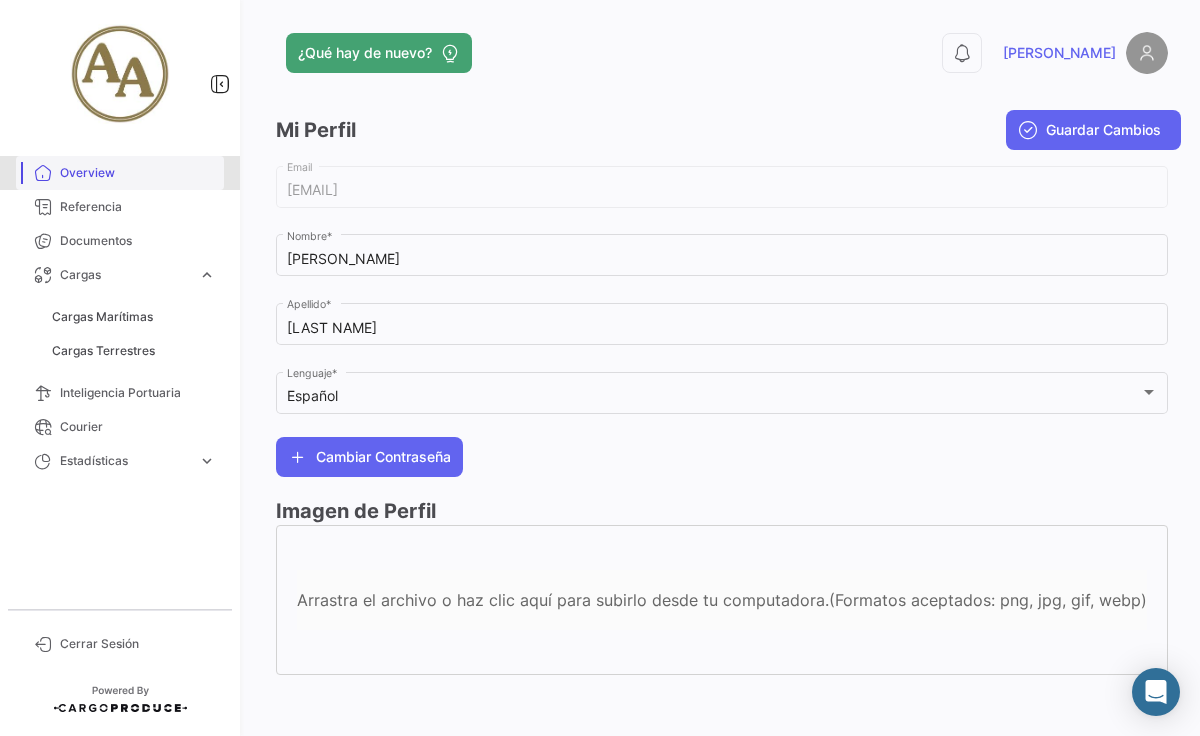 click on "Overview" at bounding box center (138, 173) 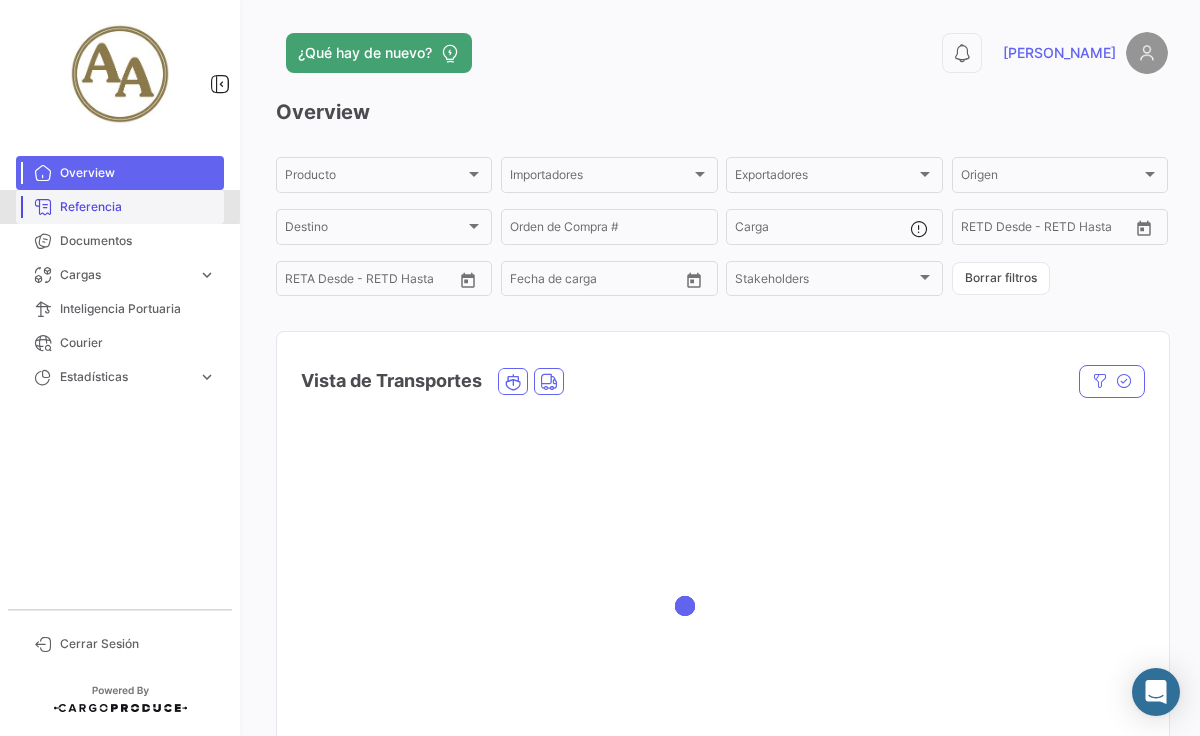 click at bounding box center (138, 207) 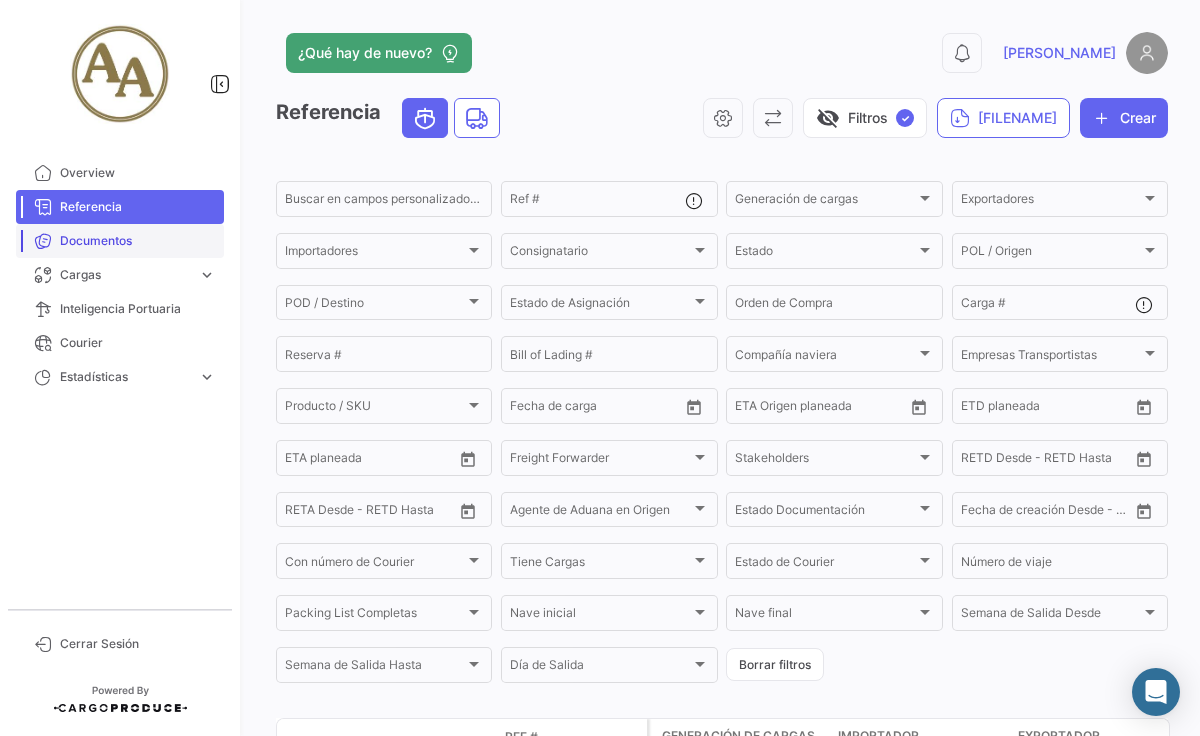click on "Documentos" at bounding box center (138, 241) 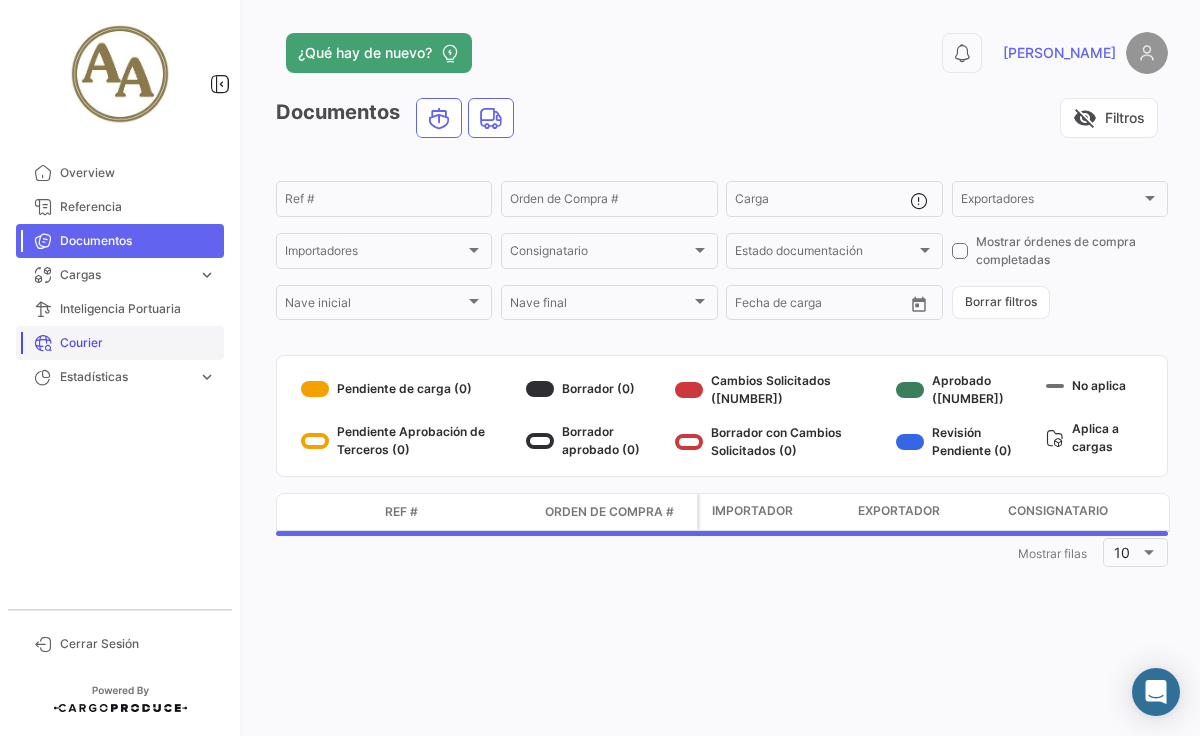 click on "Courier" at bounding box center (138, 343) 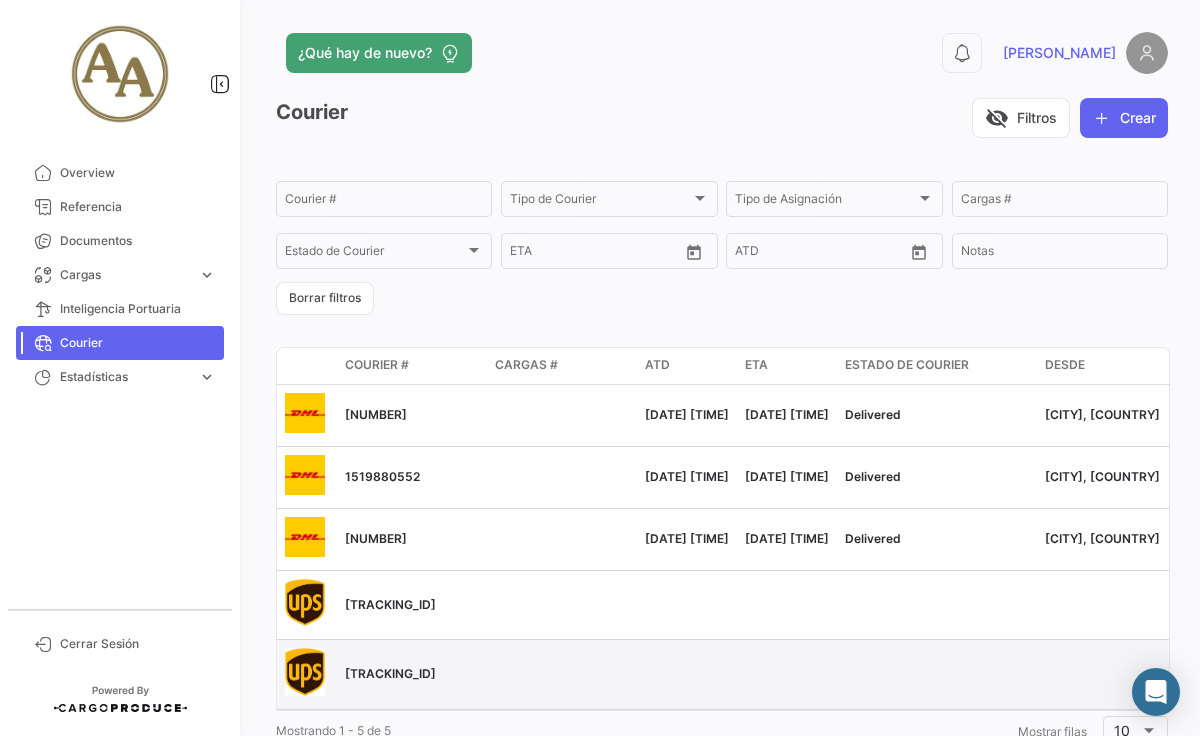 scroll, scrollTop: 63, scrollLeft: 0, axis: vertical 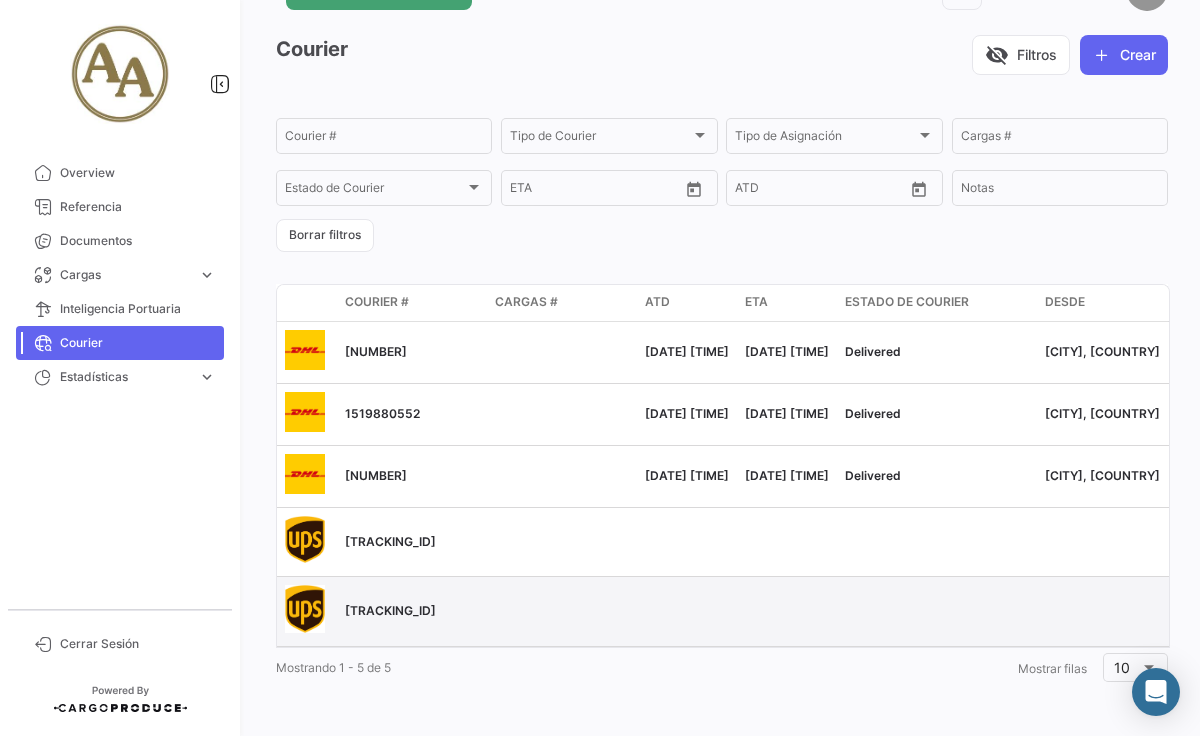 click on "[TRACKING_ID]" 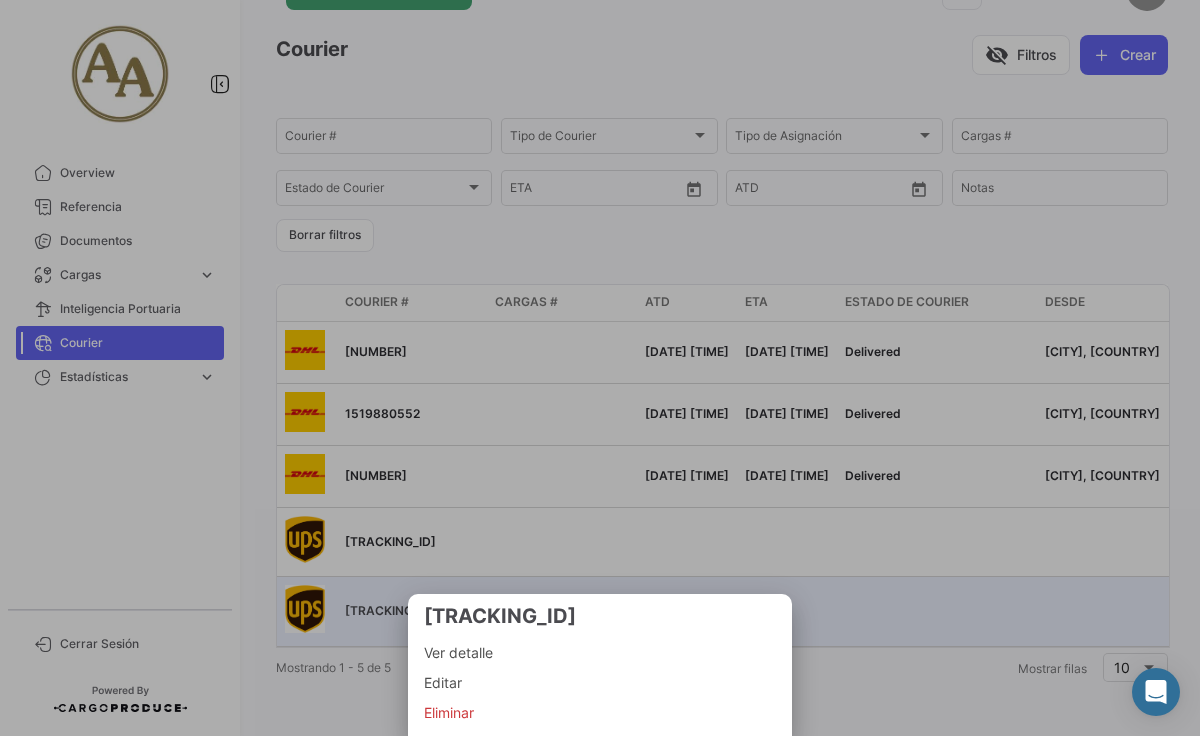 click at bounding box center (600, 653) 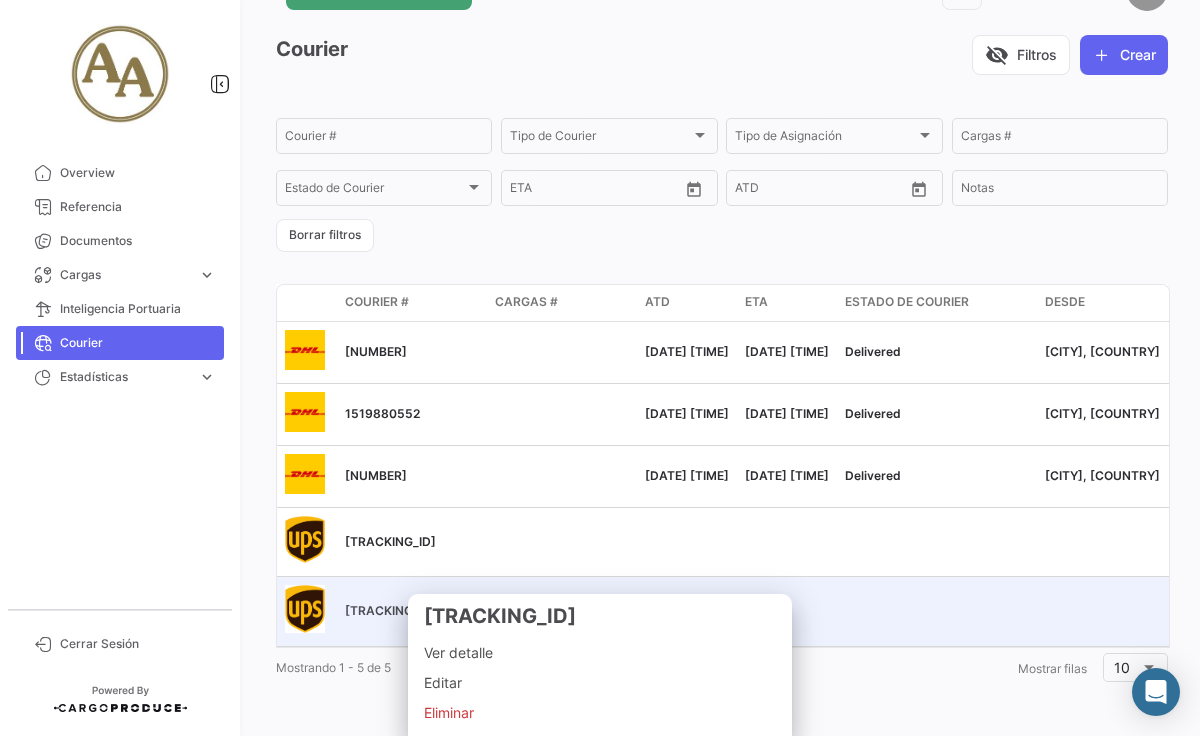 scroll, scrollTop: 0, scrollLeft: 0, axis: both 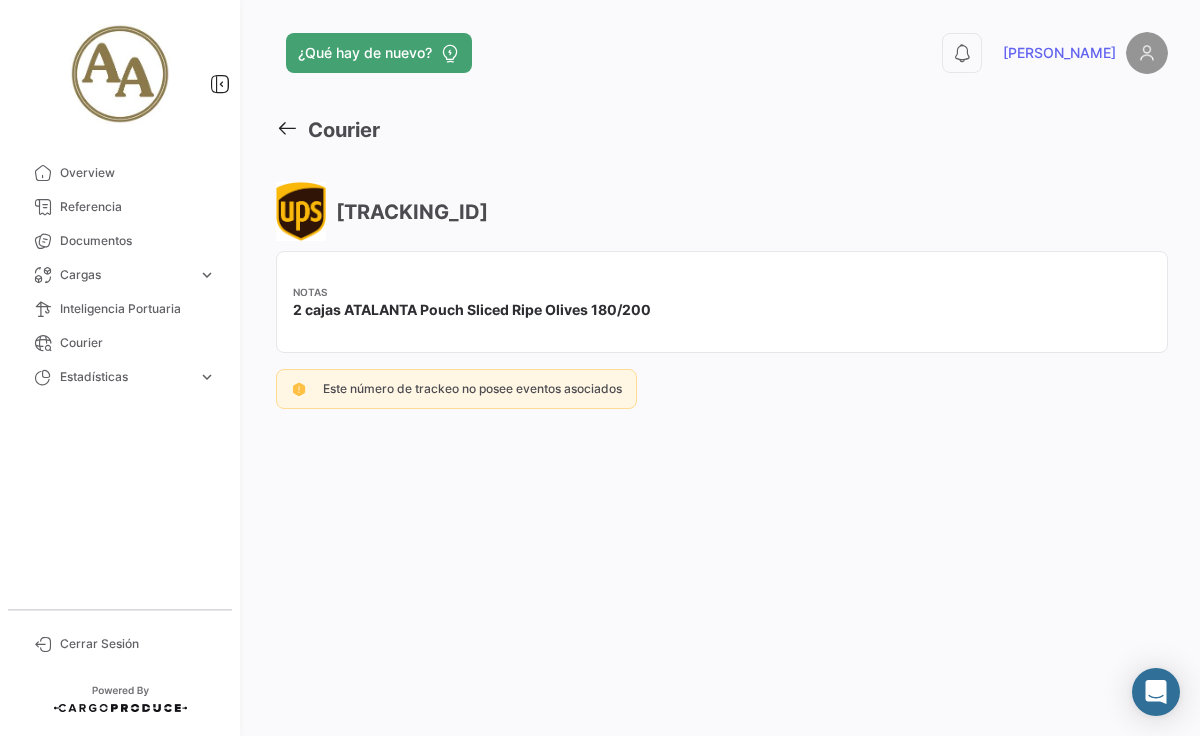 click 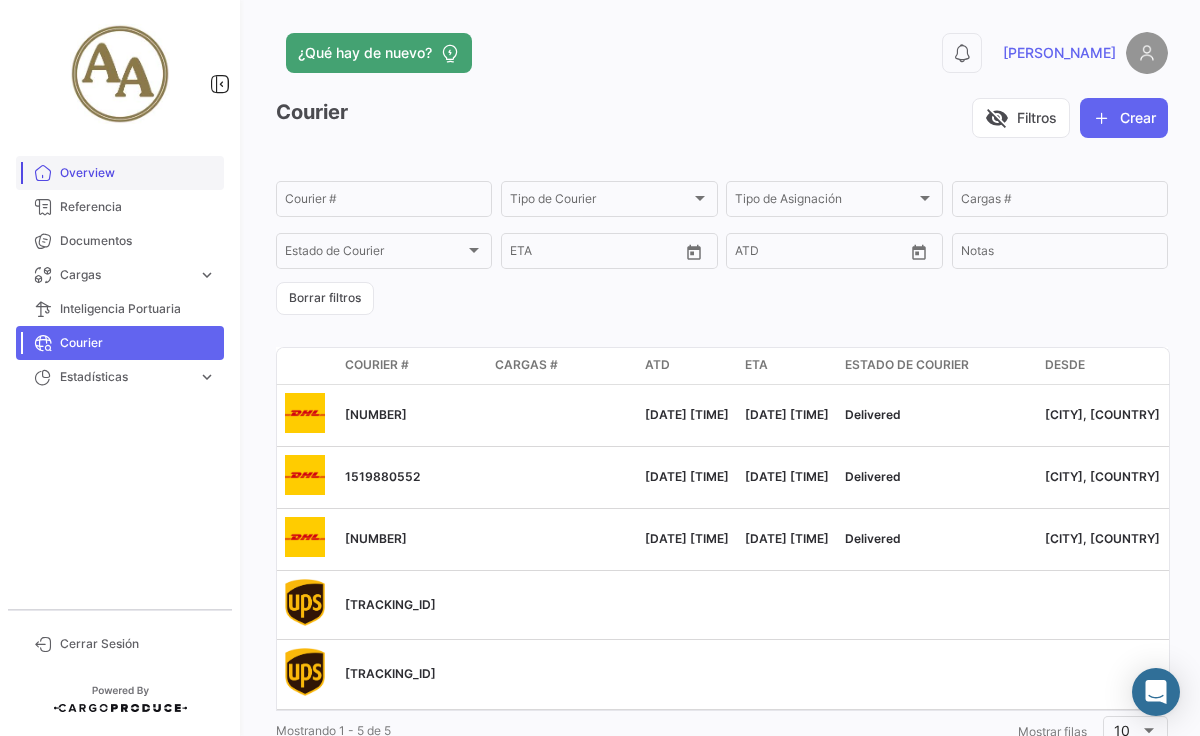 click on "Overview" at bounding box center [138, 173] 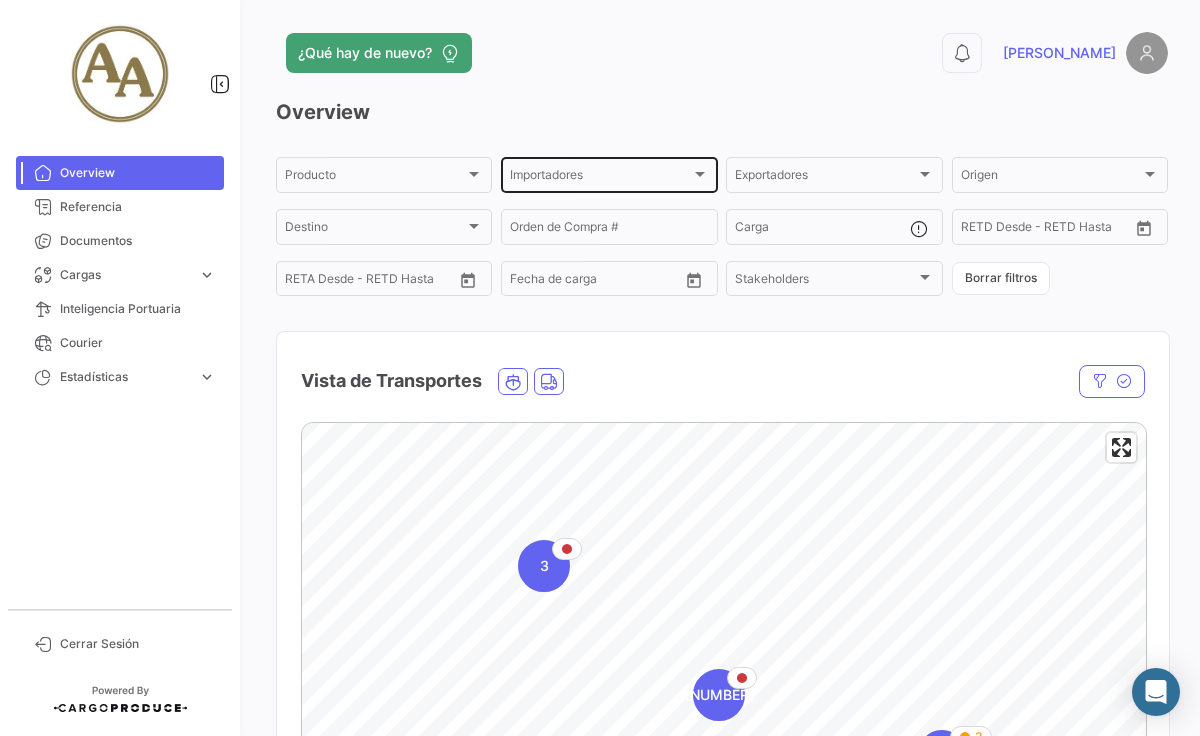 click on "Importadores" at bounding box center [600, 178] 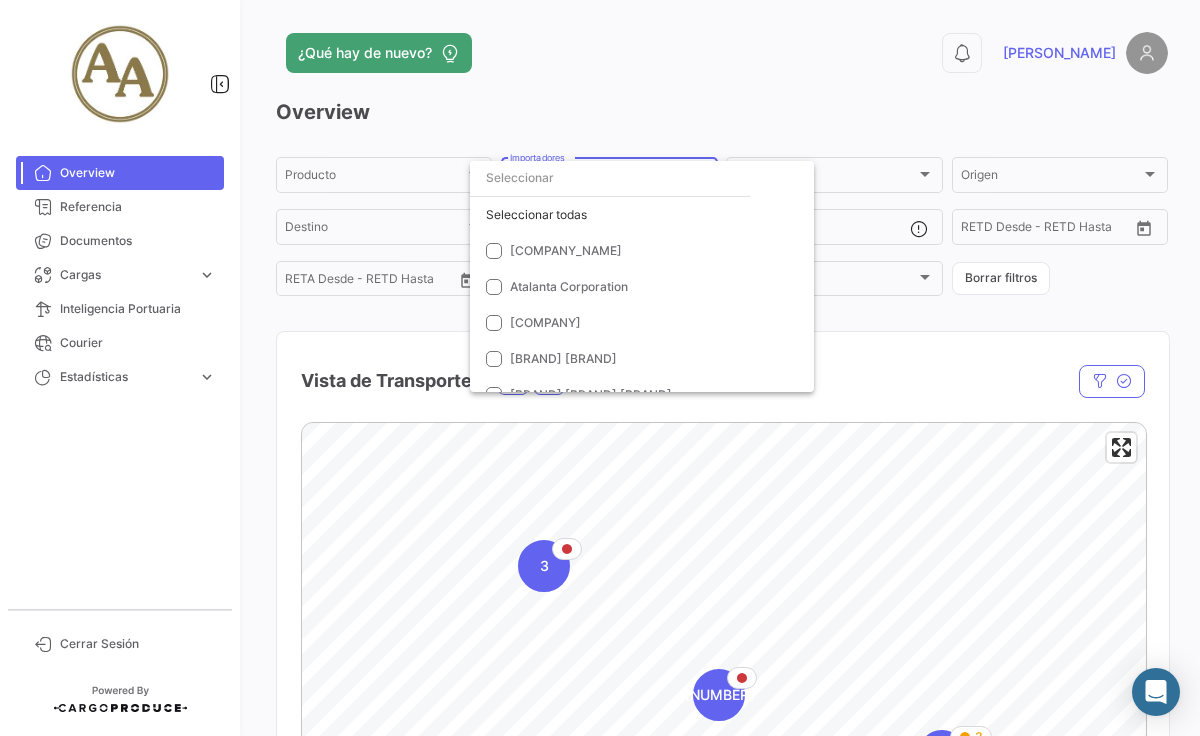 click at bounding box center [600, 368] 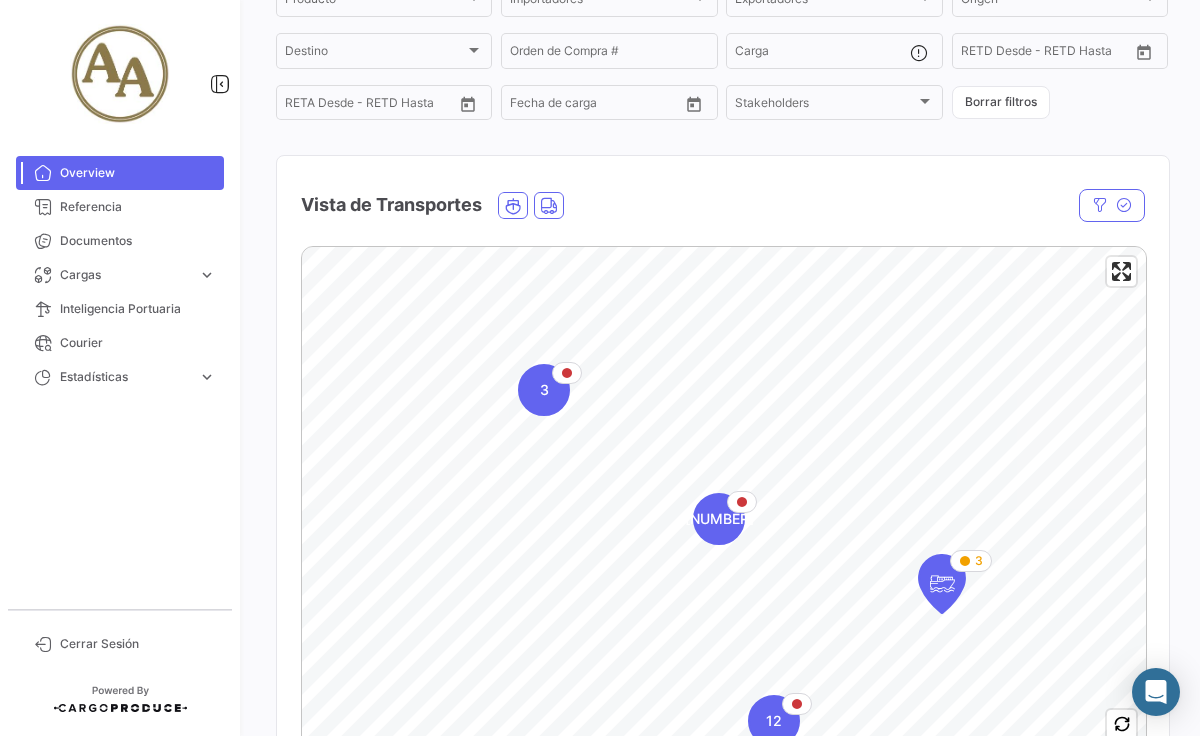 scroll, scrollTop: 0, scrollLeft: 0, axis: both 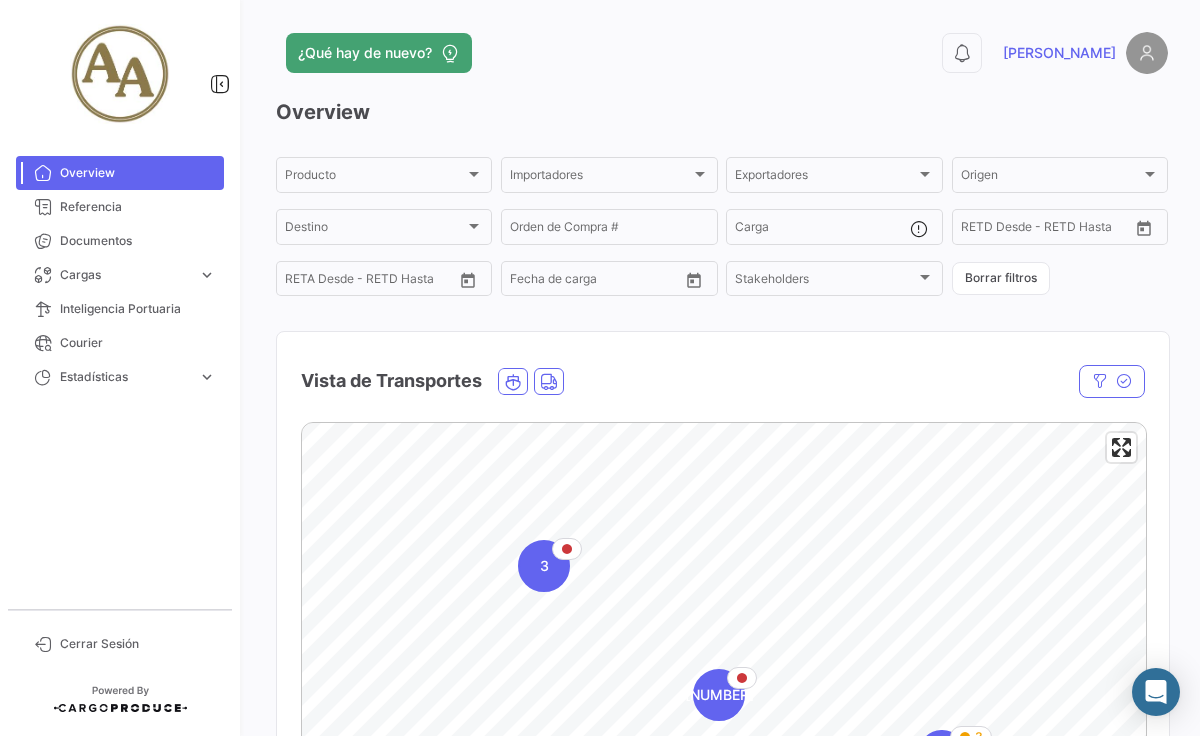 click on "[PERSON_NAME]" 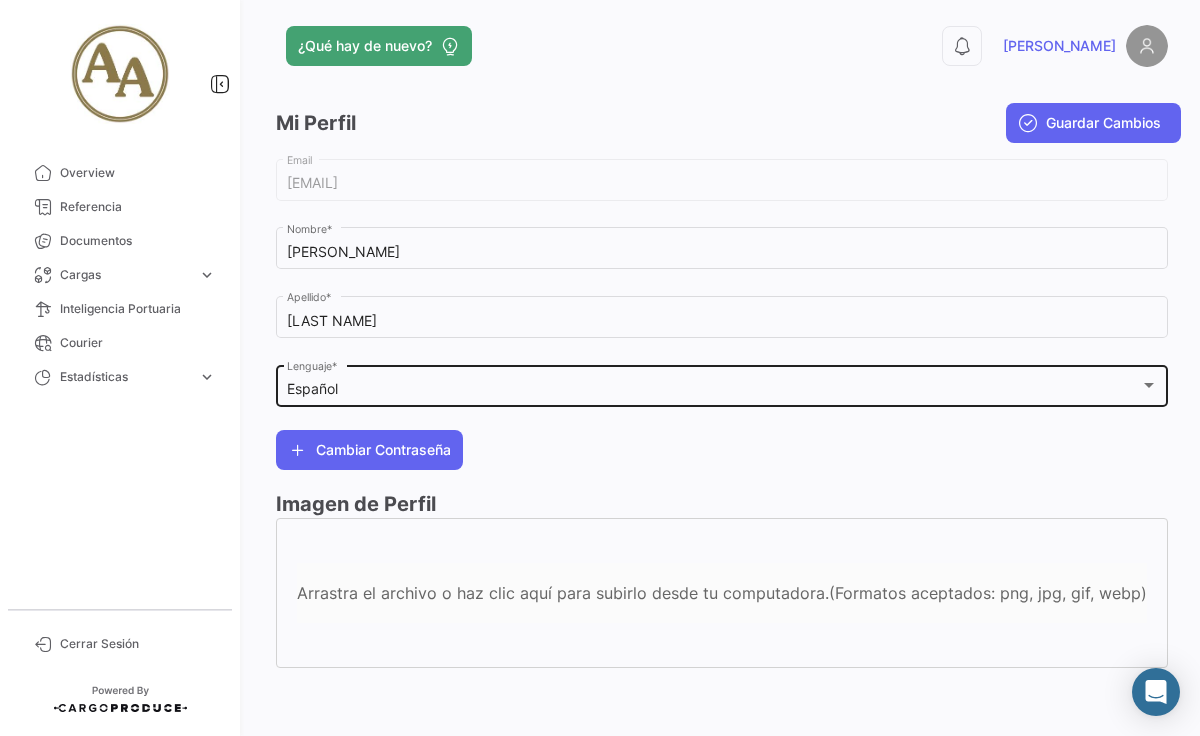 scroll, scrollTop: 0, scrollLeft: 0, axis: both 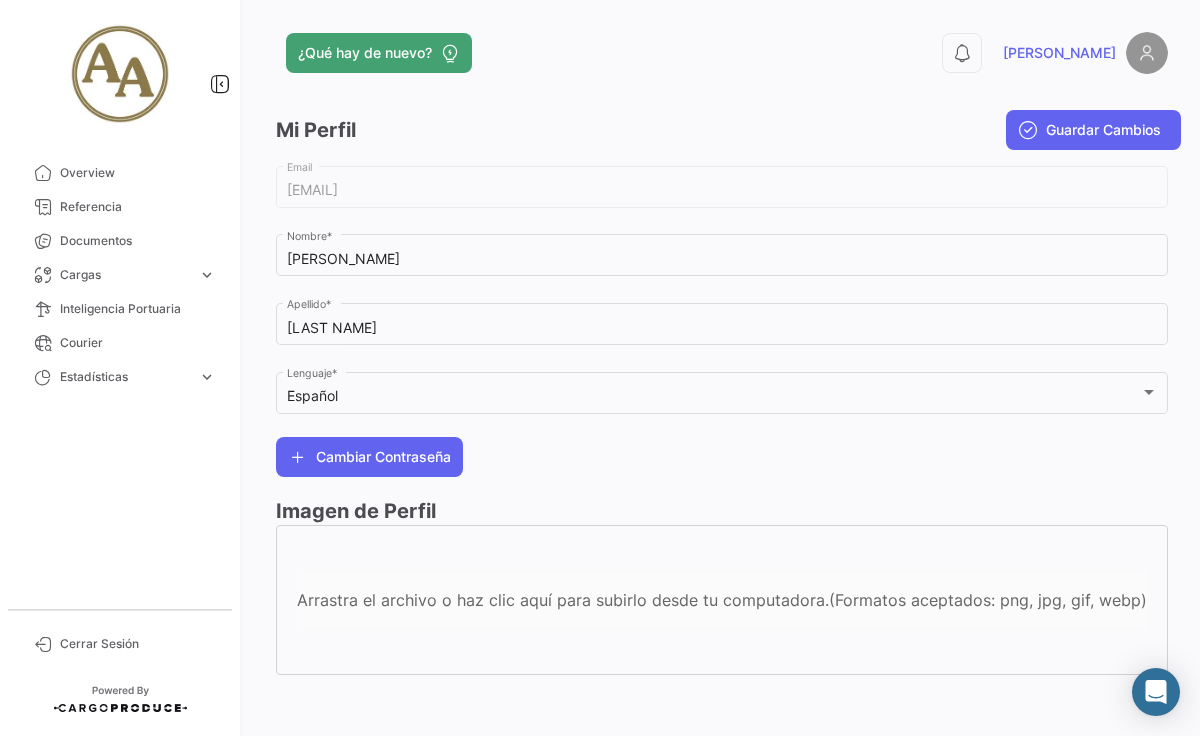 click 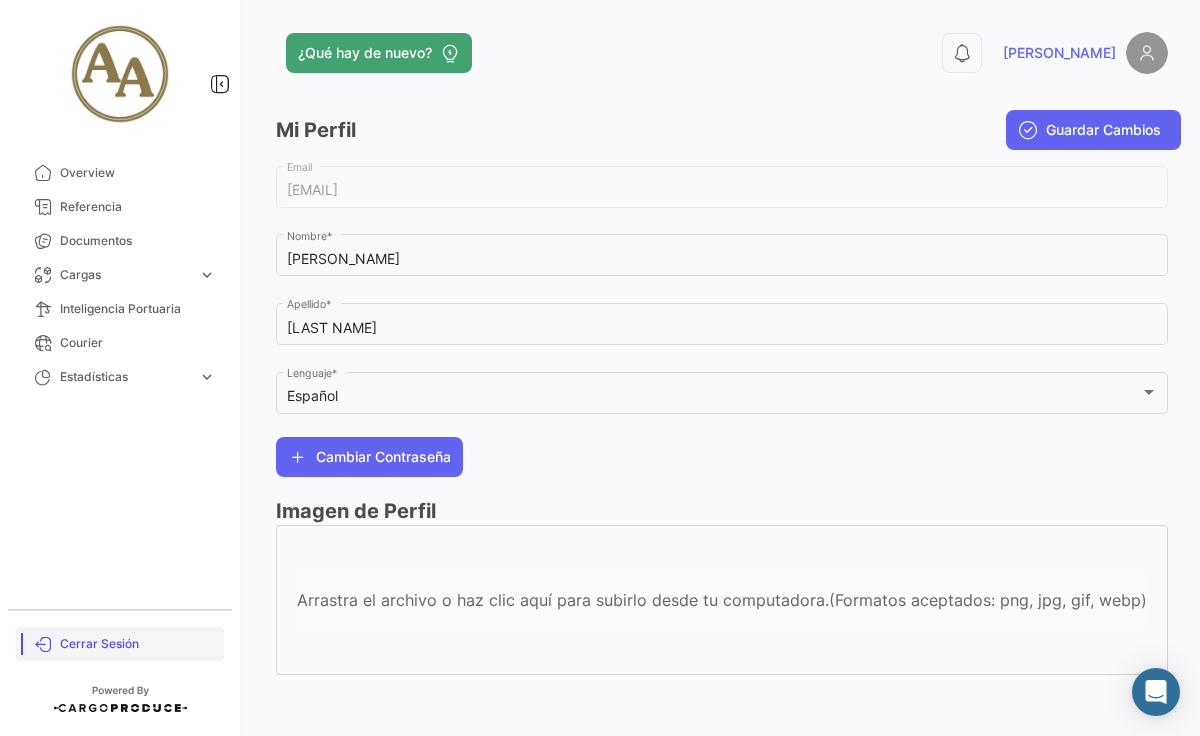 click on "Cerrar Sesión" at bounding box center [138, 644] 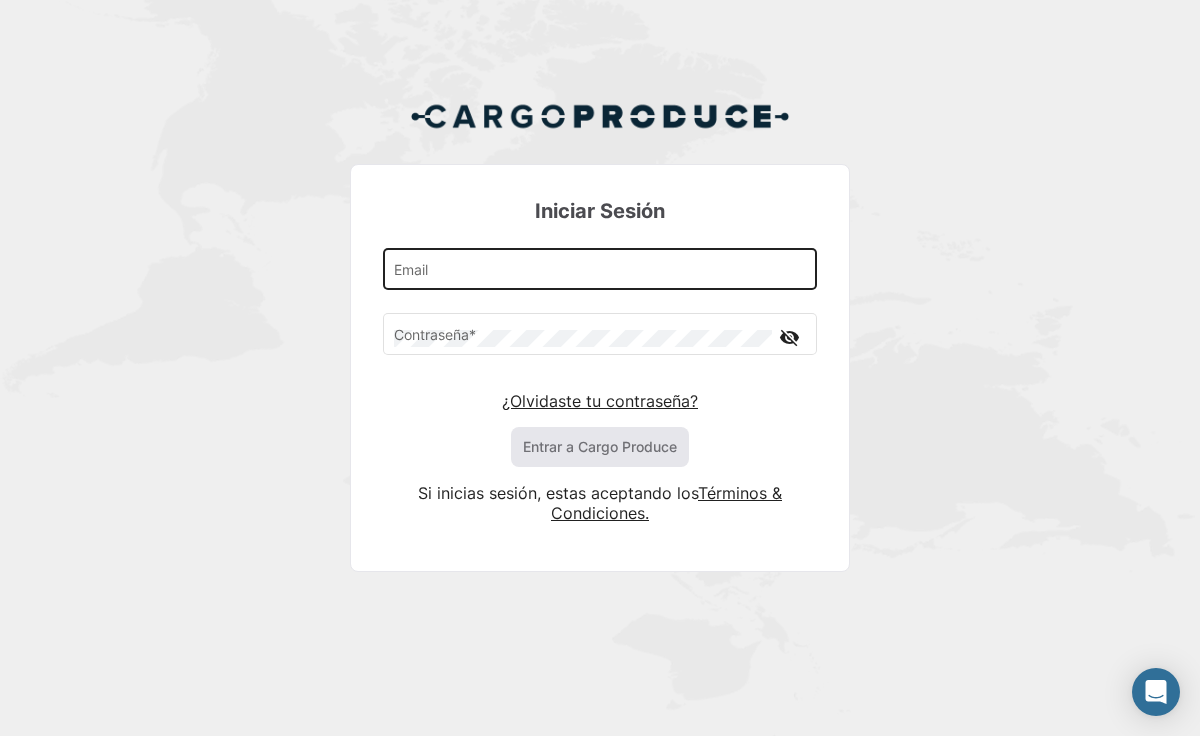click on "Email" 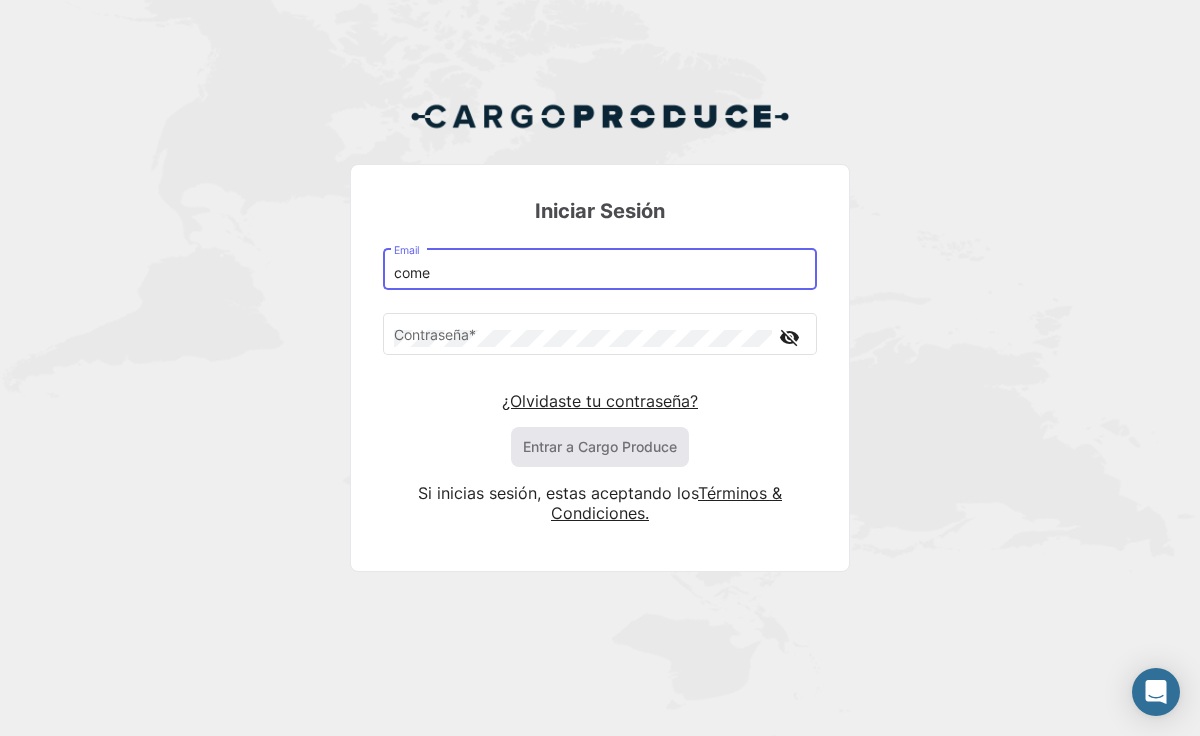 type on "comex@[EXAMPLE].com.ar" 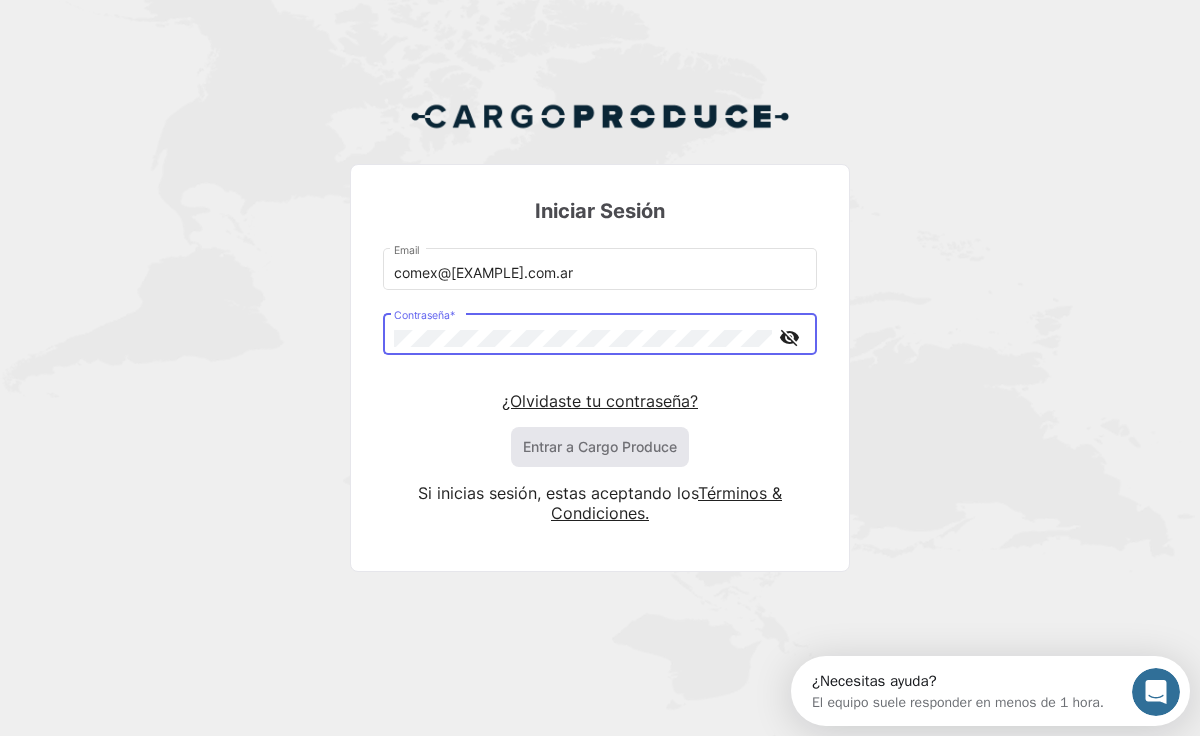 scroll, scrollTop: 0, scrollLeft: 0, axis: both 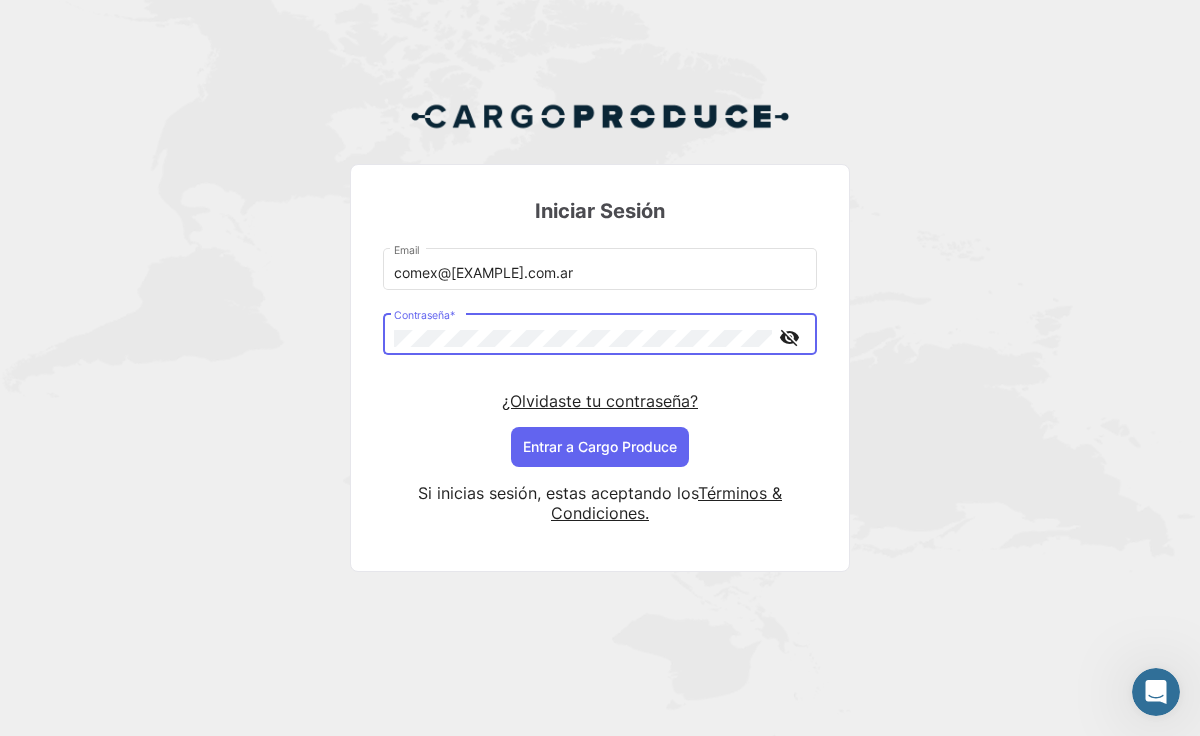 click on "Entrar a  Cargo Produce" 